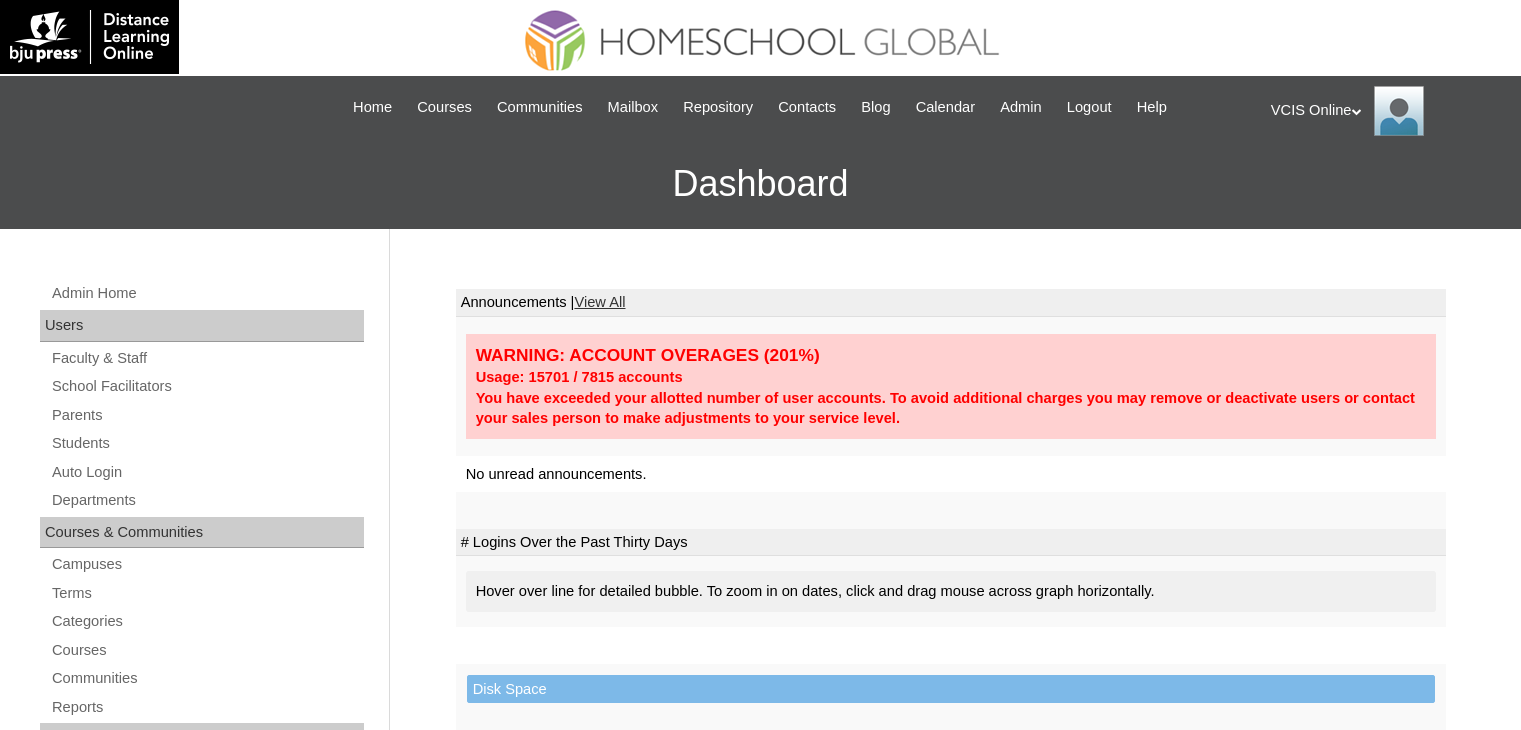 scroll, scrollTop: 0, scrollLeft: 0, axis: both 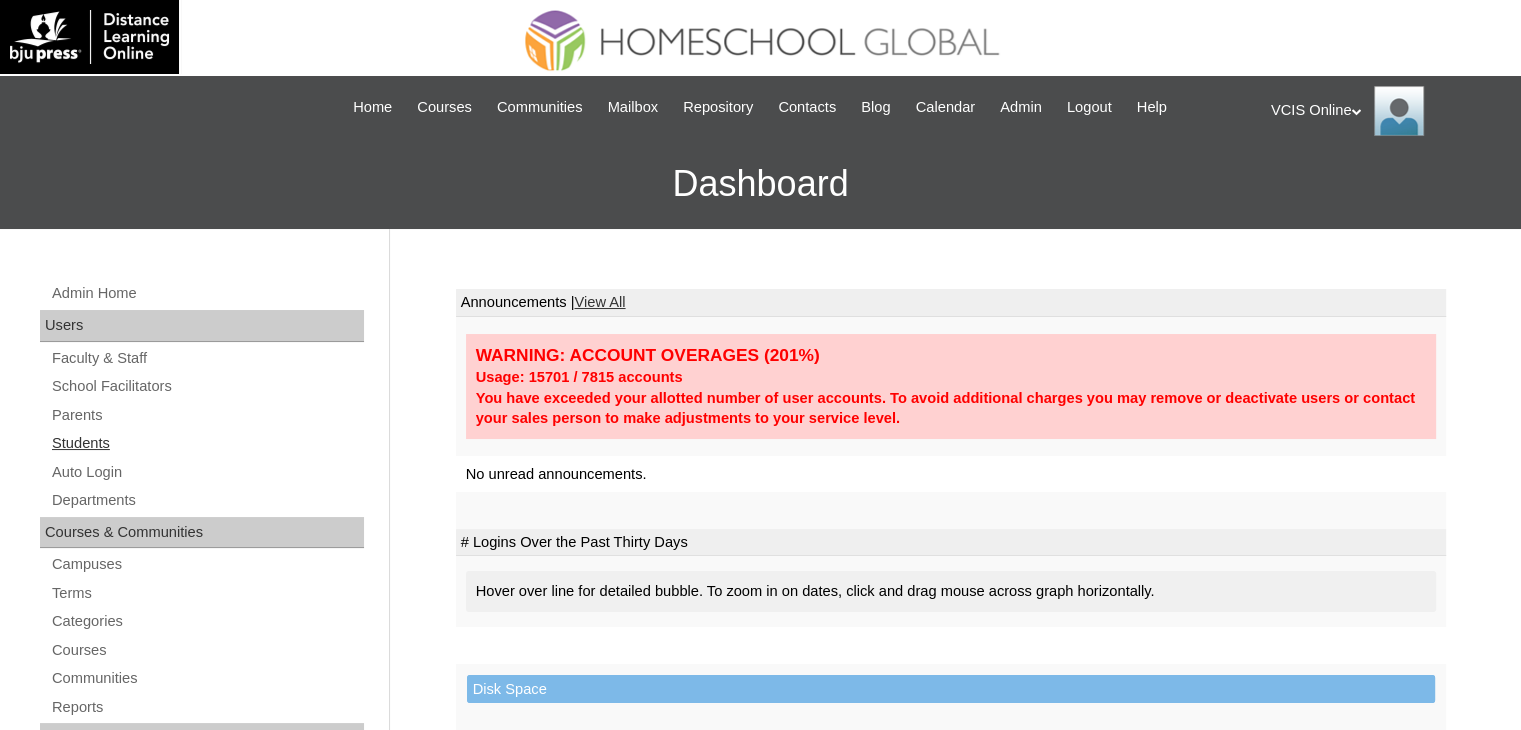 click on "Students" at bounding box center [207, 443] 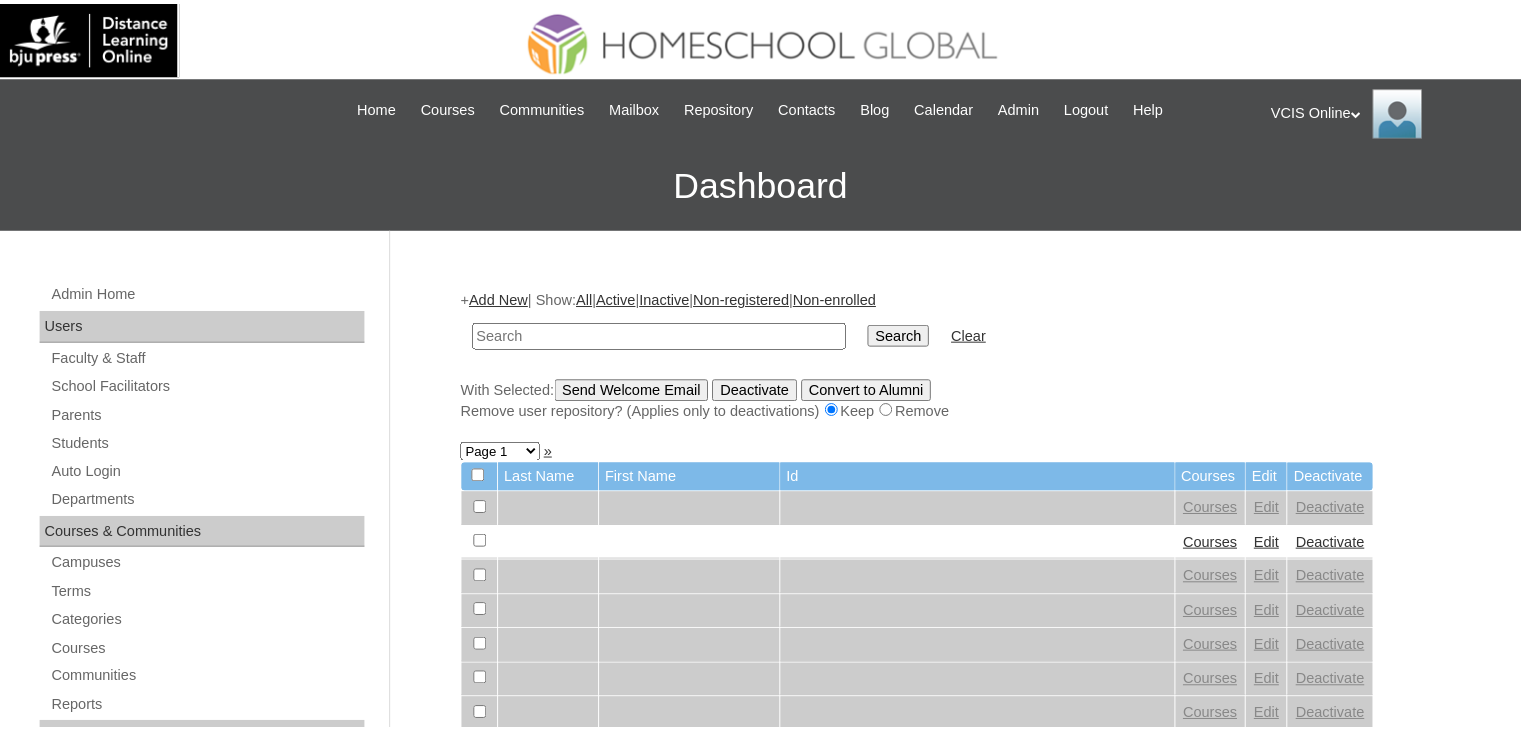 scroll, scrollTop: 0, scrollLeft: 0, axis: both 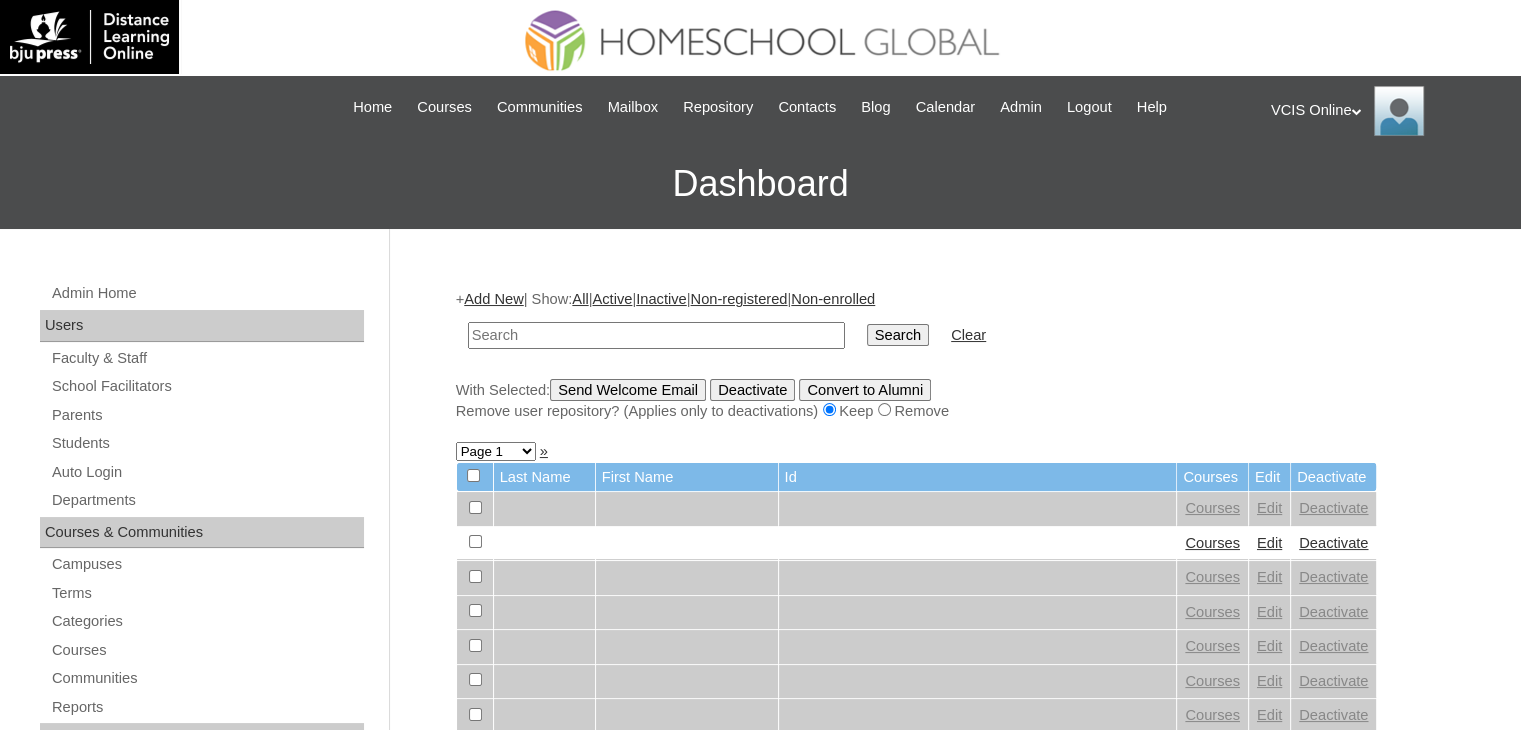 click at bounding box center (656, 335) 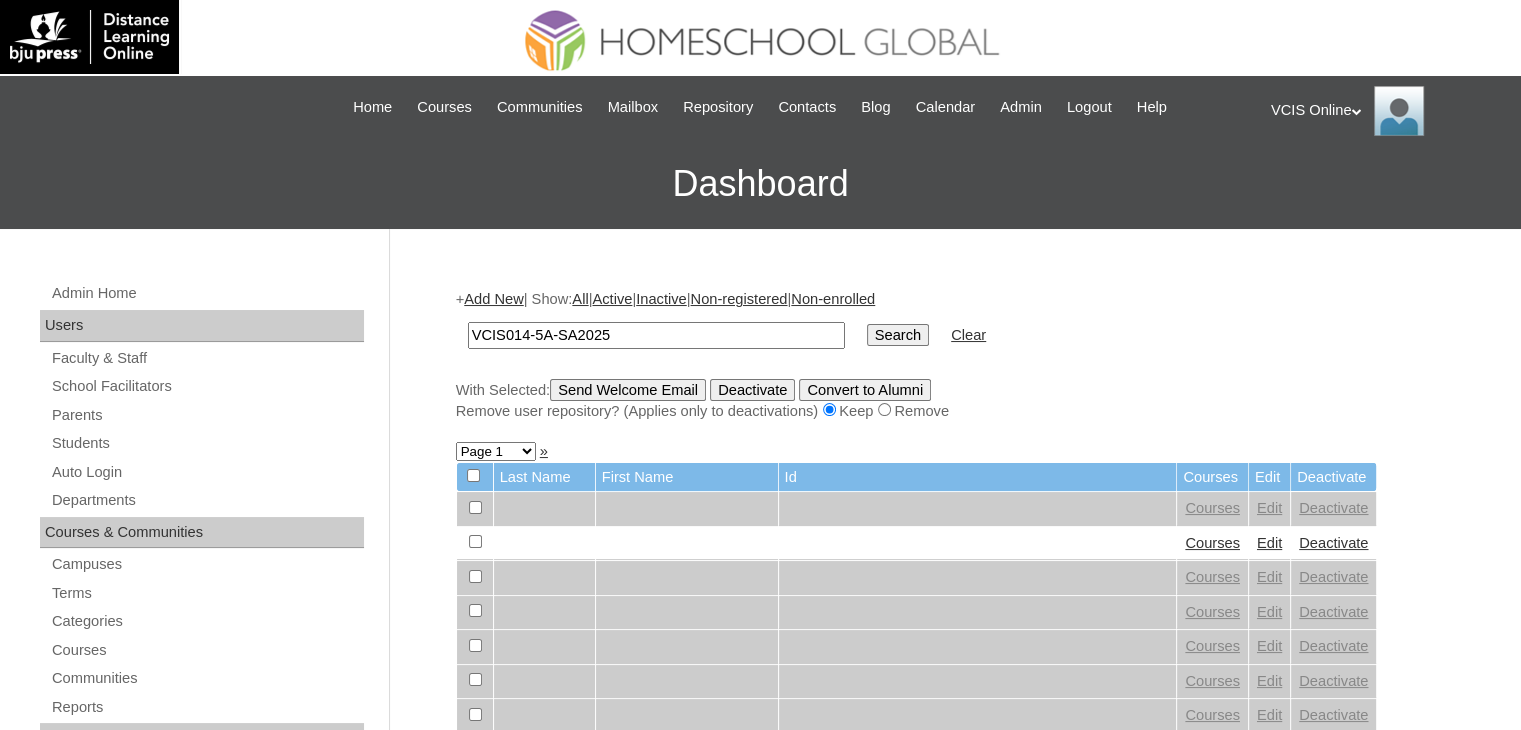 click on "VCIS014-5A-SA2025" at bounding box center [656, 335] 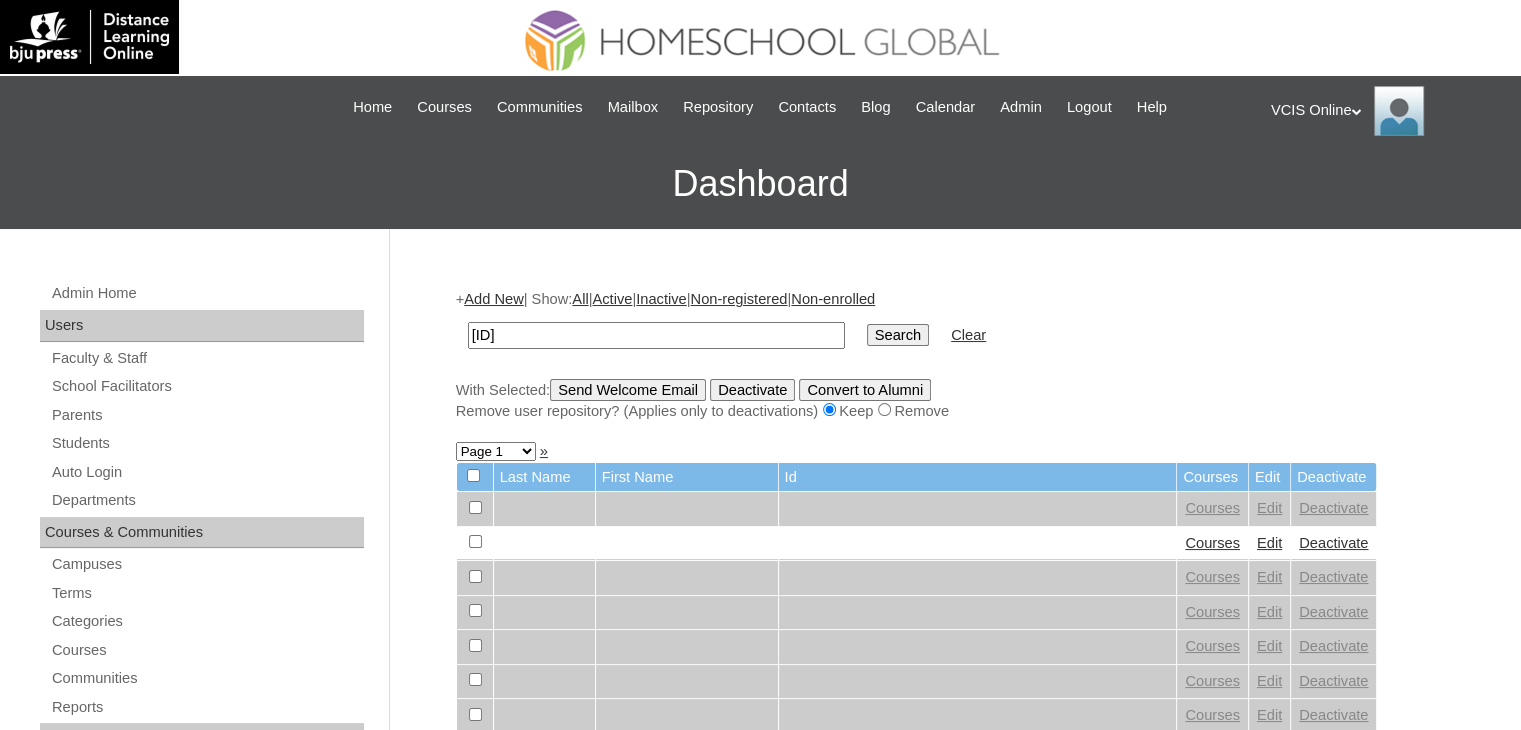 type on "VCIS016-5A-SA2025" 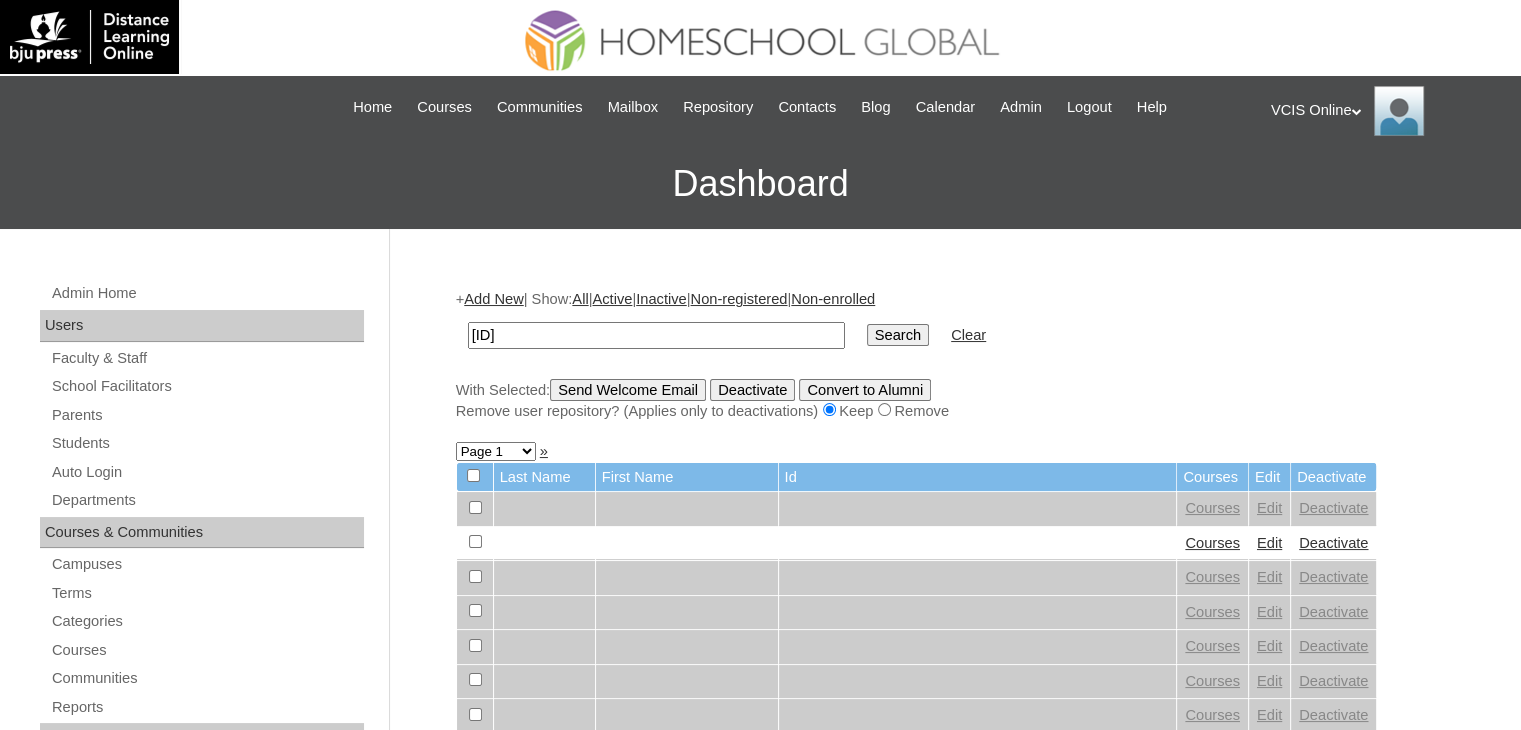 click on "Search" at bounding box center [898, 335] 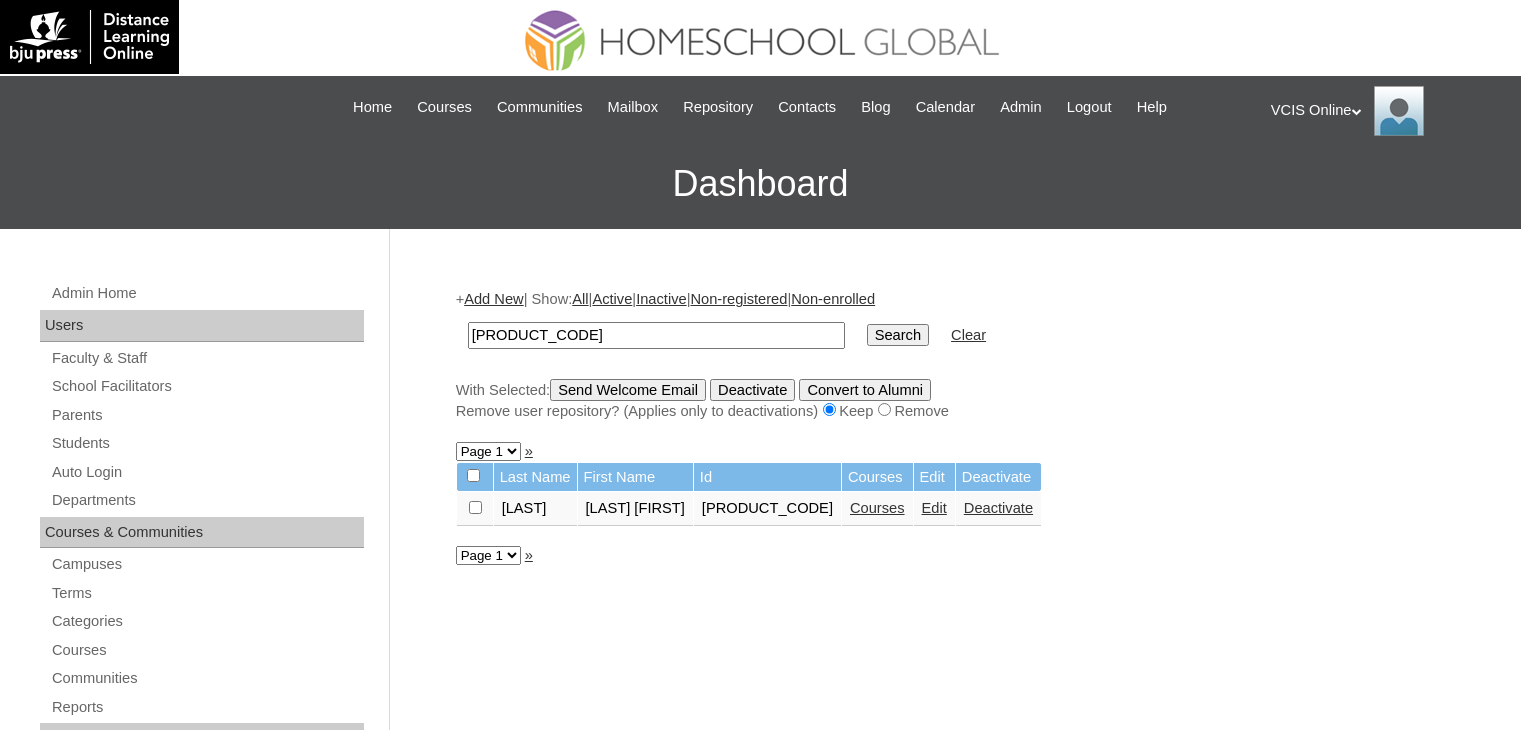 scroll, scrollTop: 0, scrollLeft: 0, axis: both 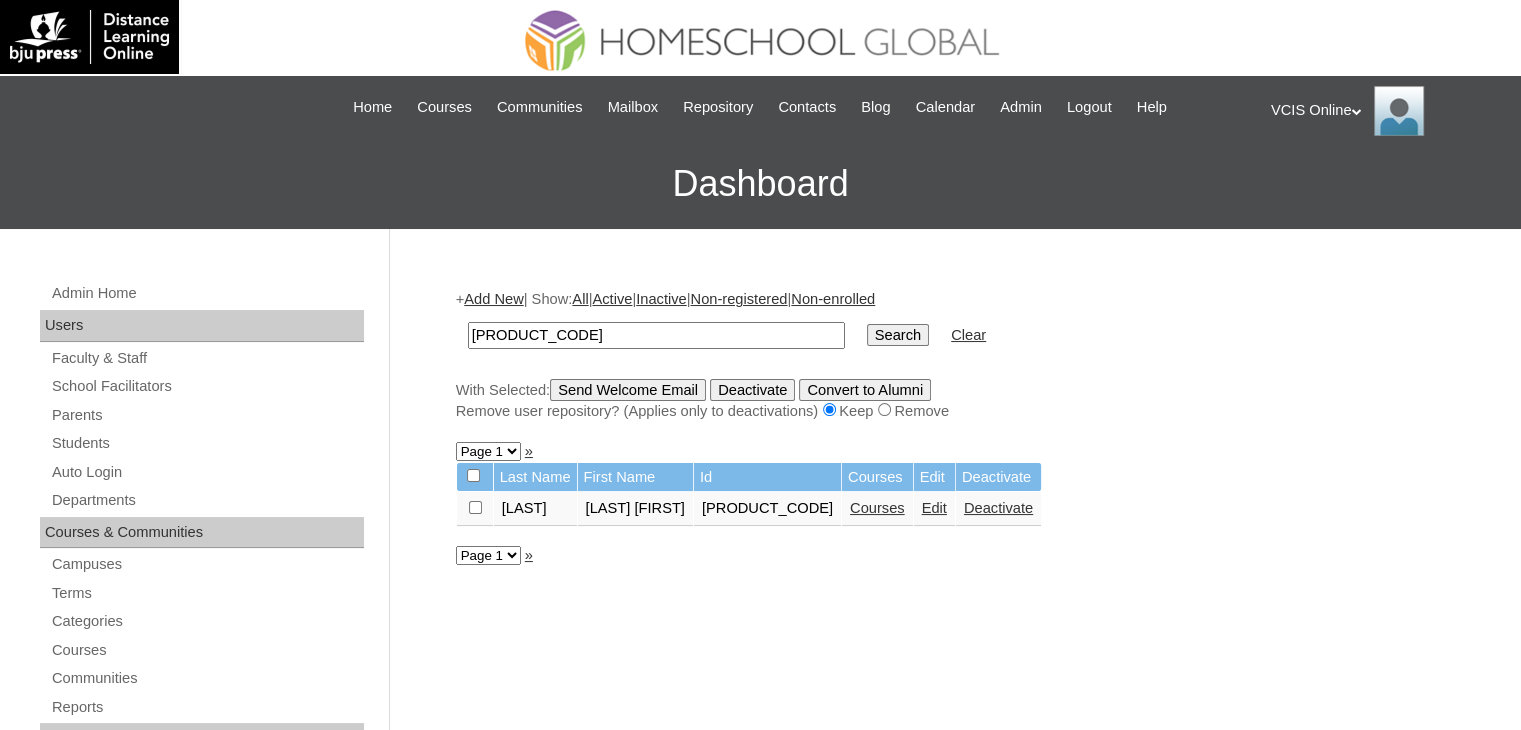 click on "Courses" at bounding box center (877, 508) 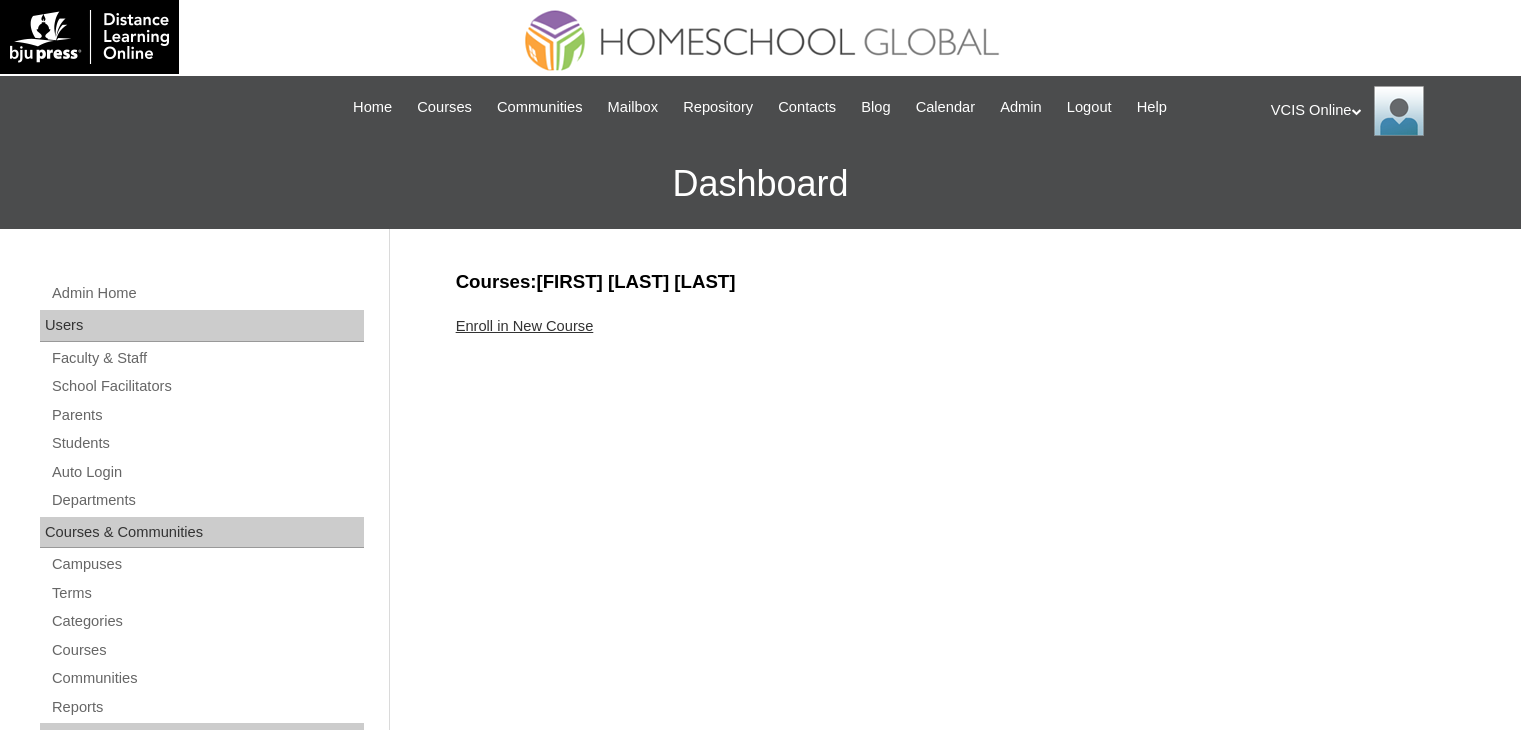 scroll, scrollTop: 0, scrollLeft: 0, axis: both 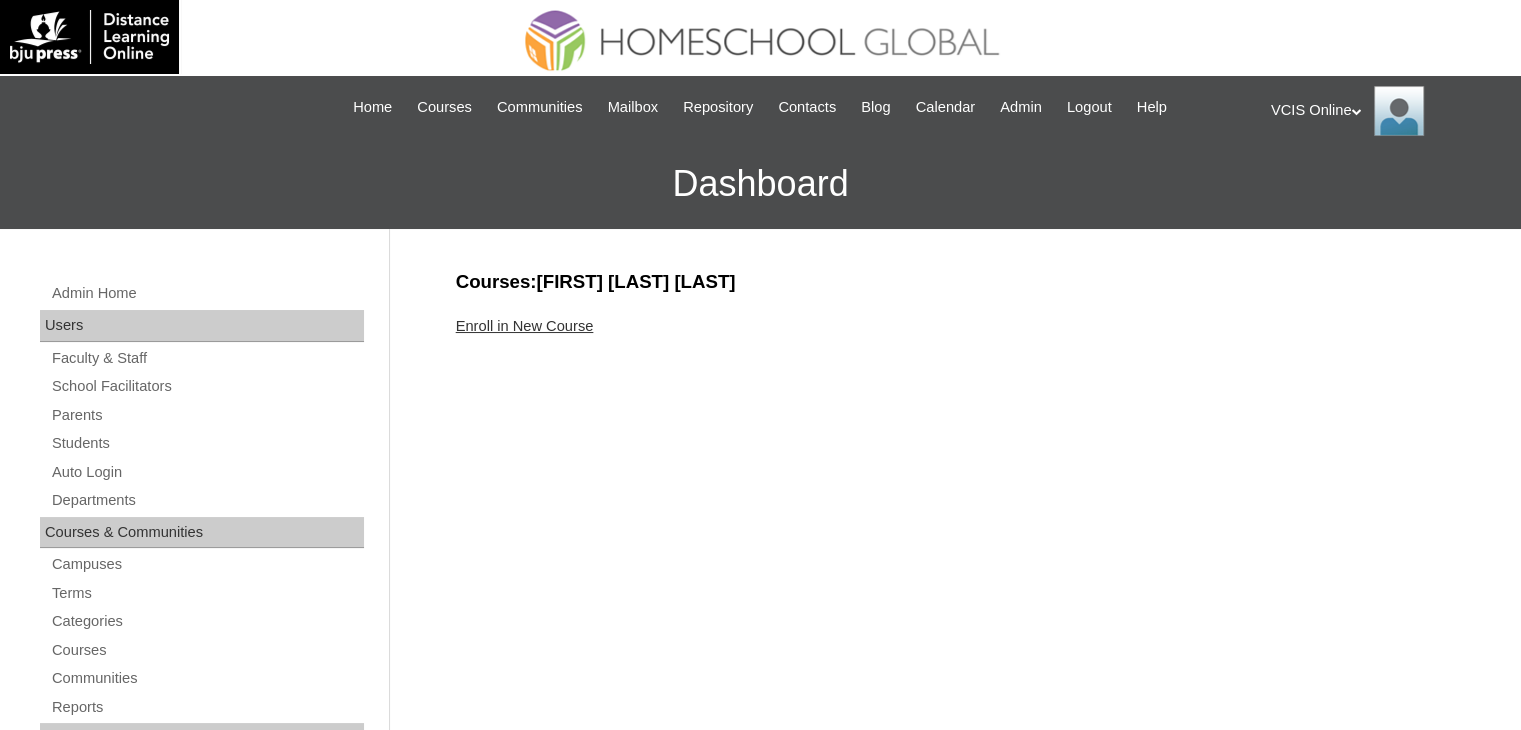 click on "Enroll in New Course" at bounding box center (525, 326) 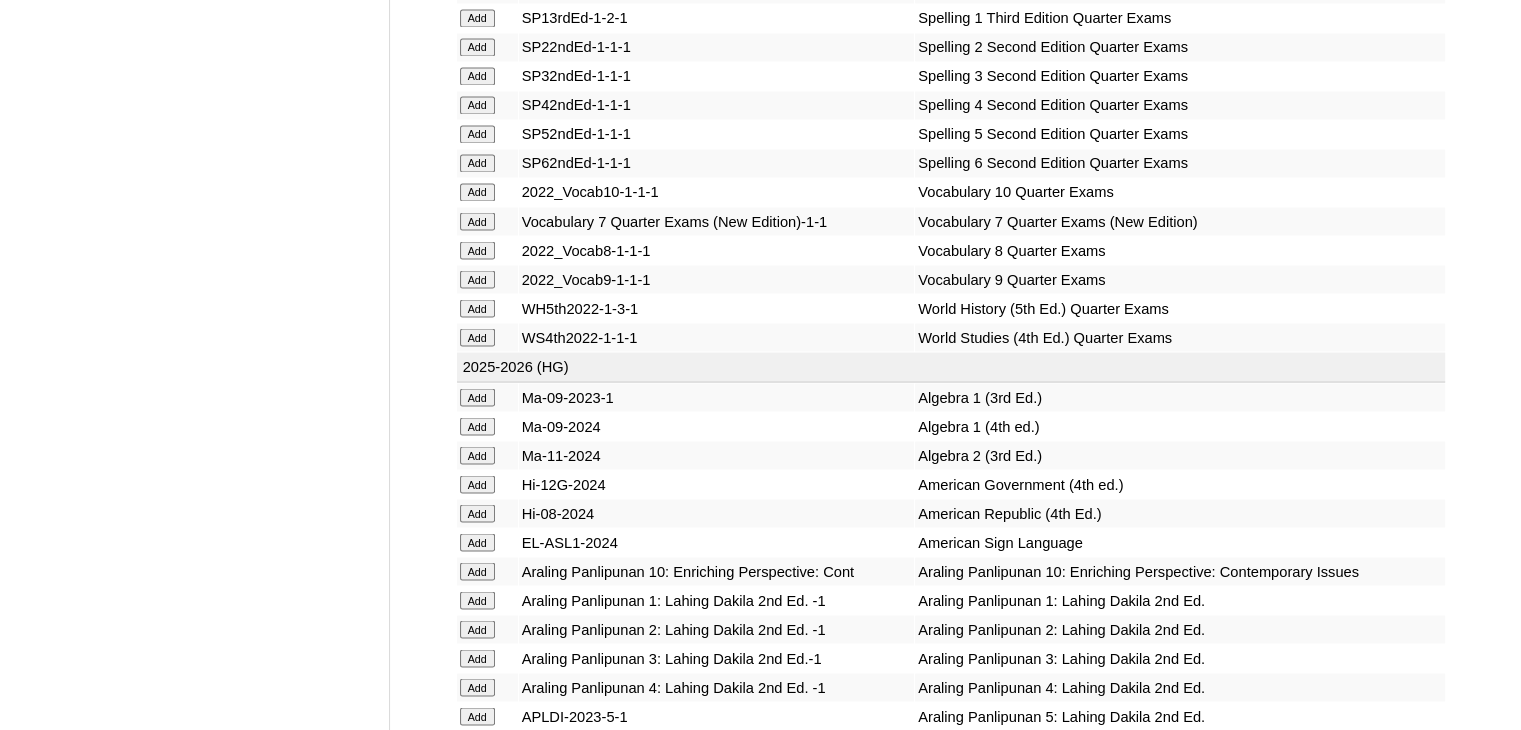 scroll, scrollTop: 4000, scrollLeft: 0, axis: vertical 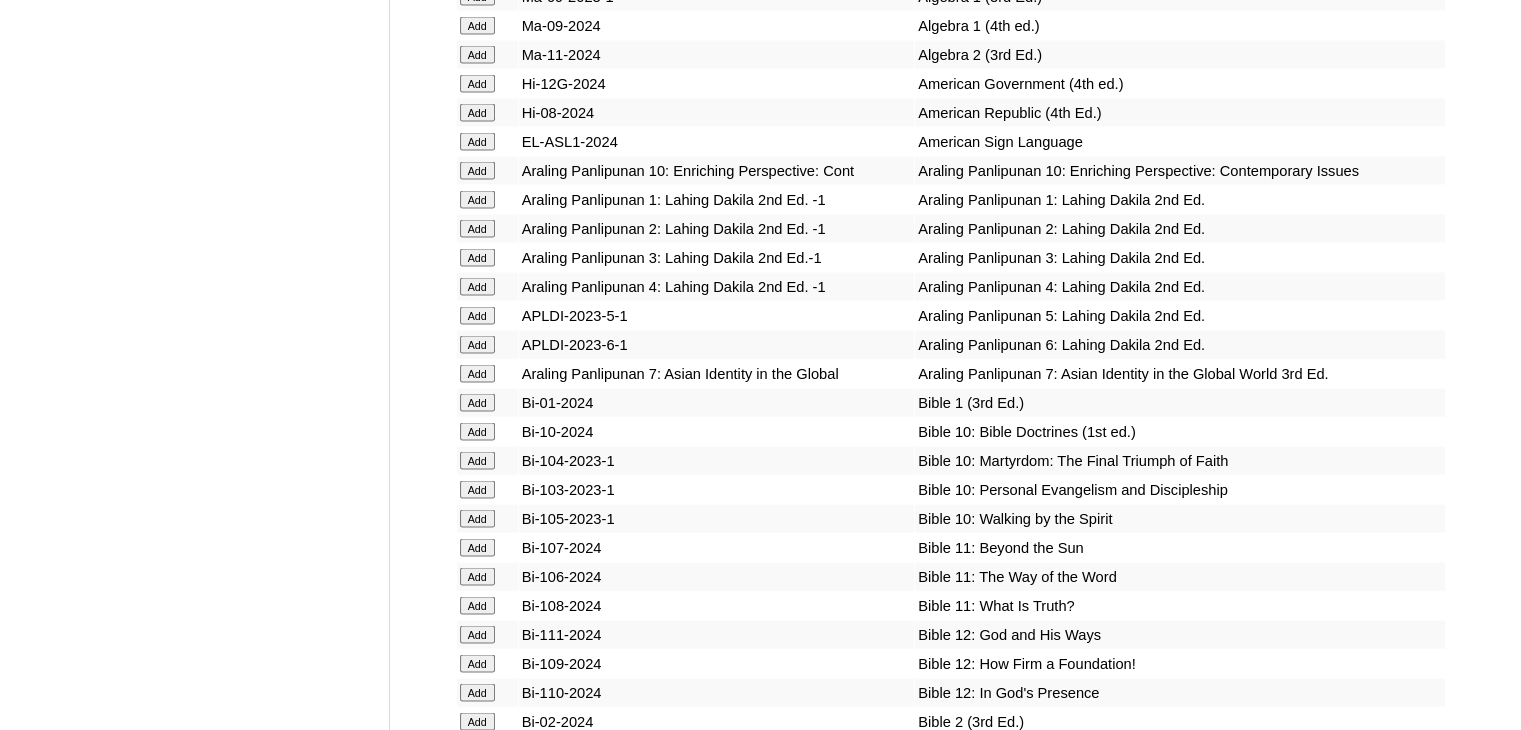 click on "Add" at bounding box center (477, -3624) 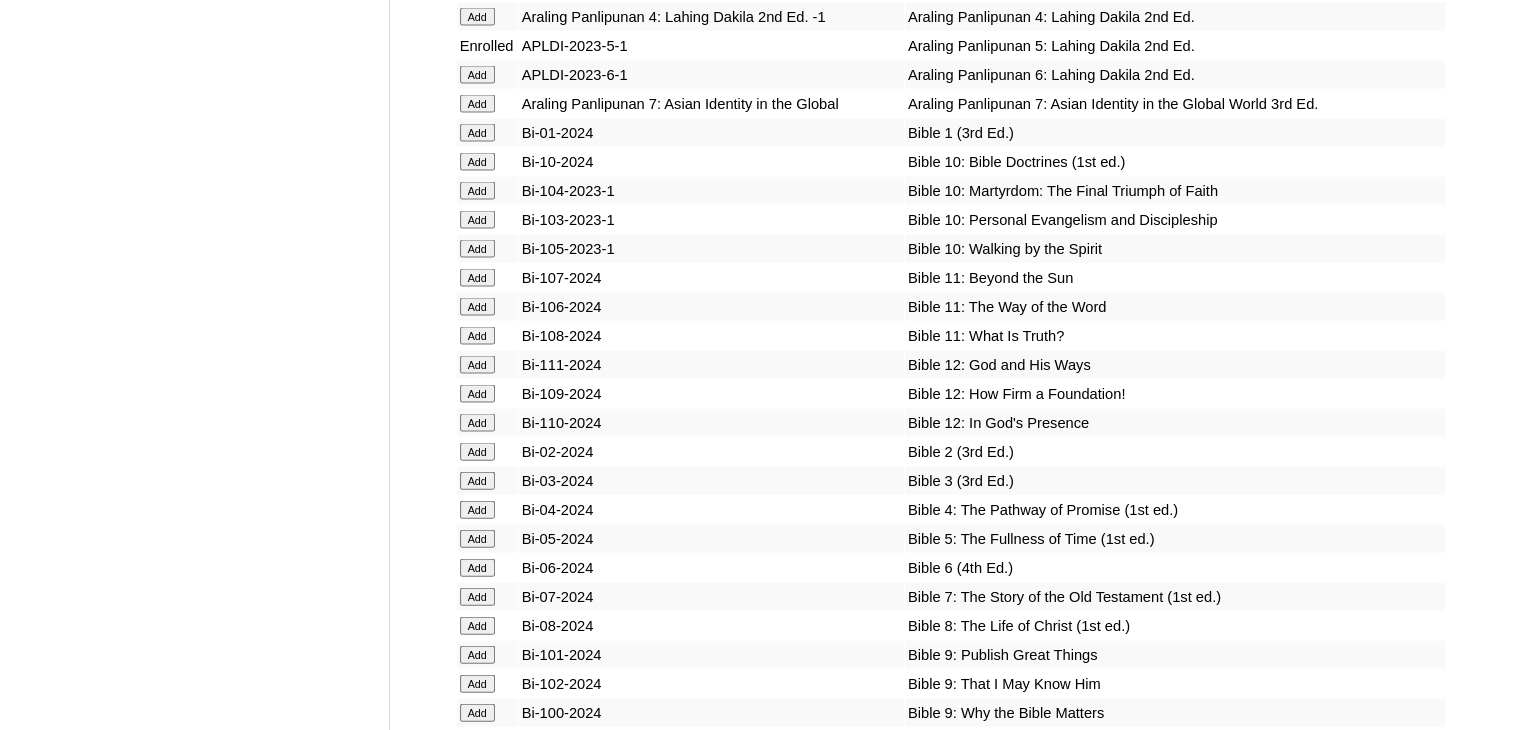 scroll, scrollTop: 4500, scrollLeft: 0, axis: vertical 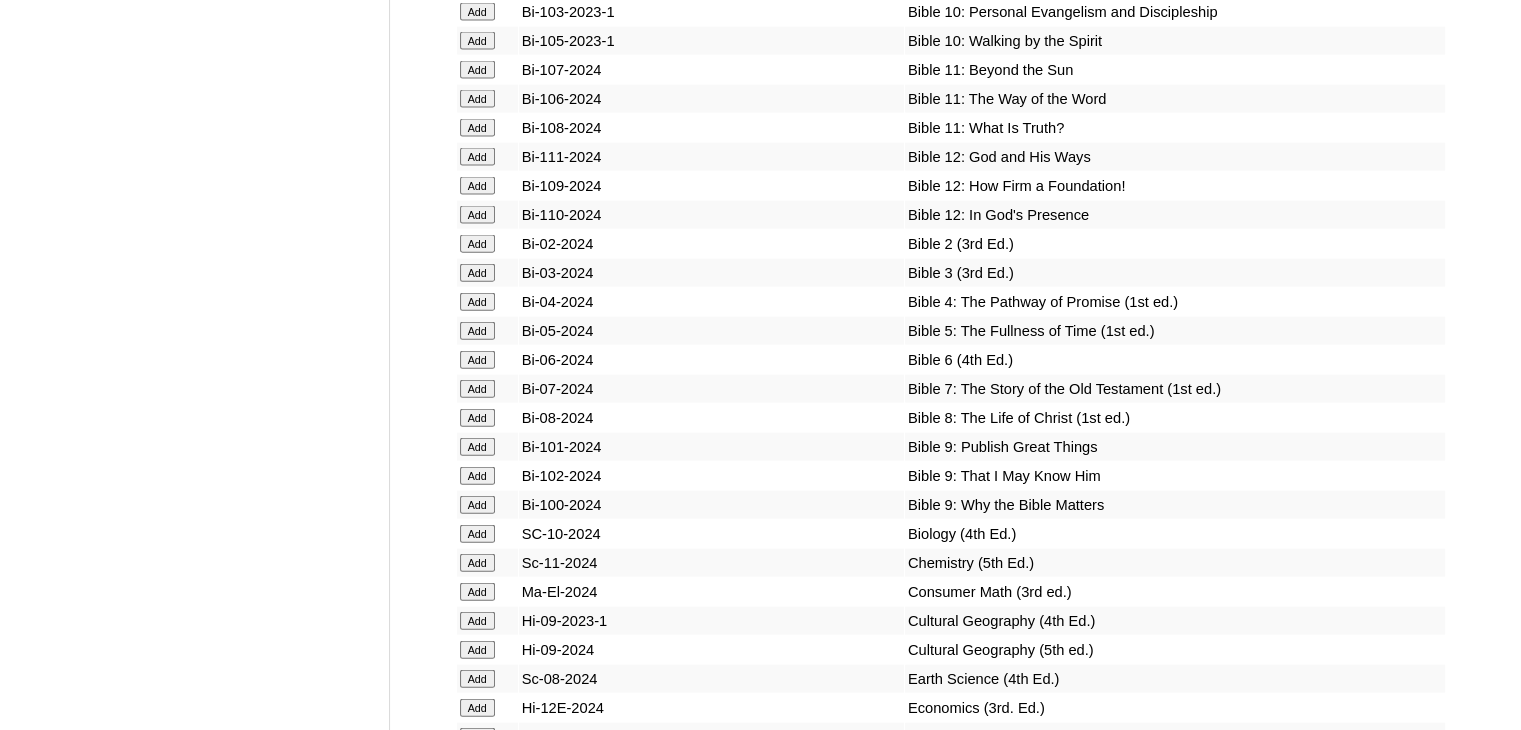 click on "Add" at bounding box center [477, -4124] 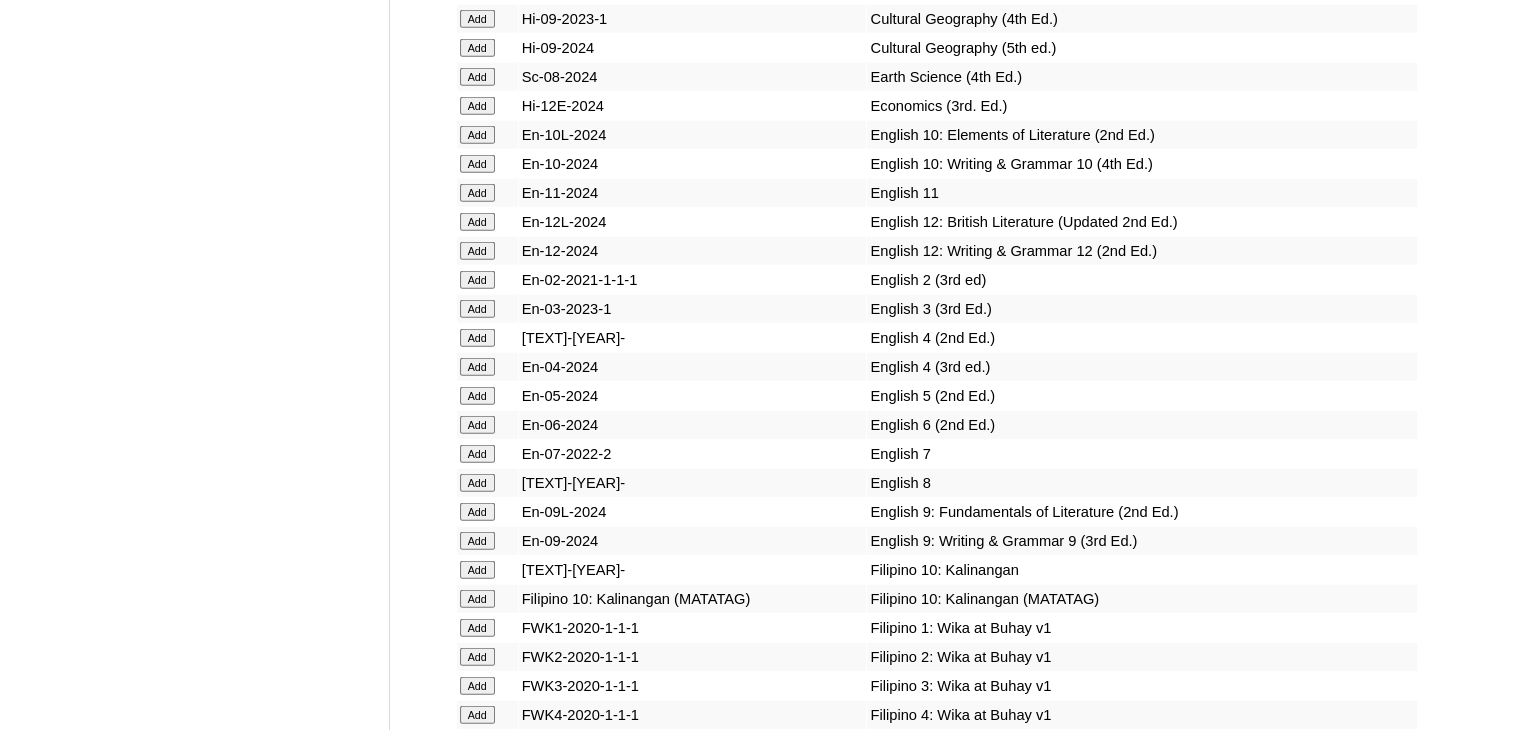 scroll, scrollTop: 5100, scrollLeft: 0, axis: vertical 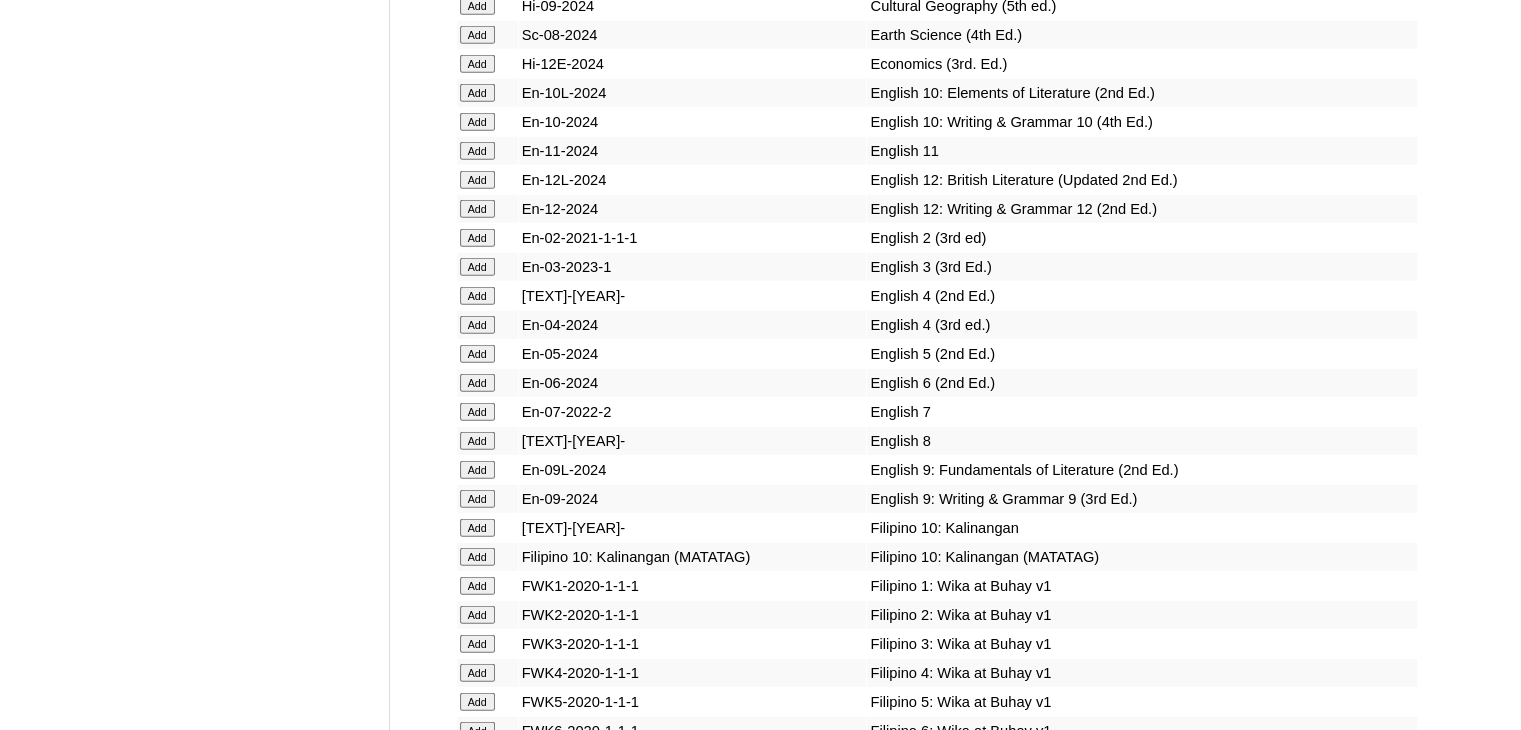 click on "Add" at bounding box center (477, -4724) 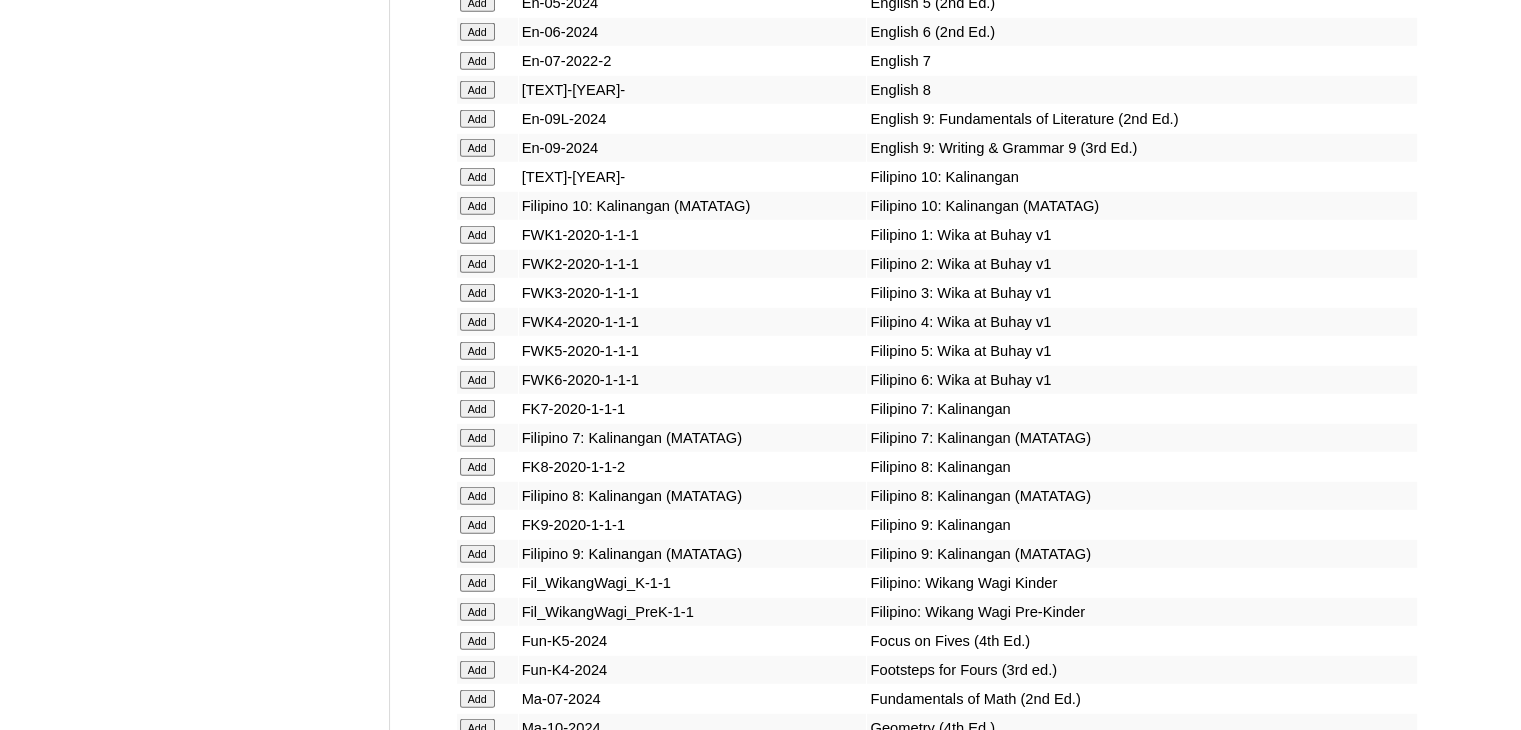 scroll, scrollTop: 5500, scrollLeft: 0, axis: vertical 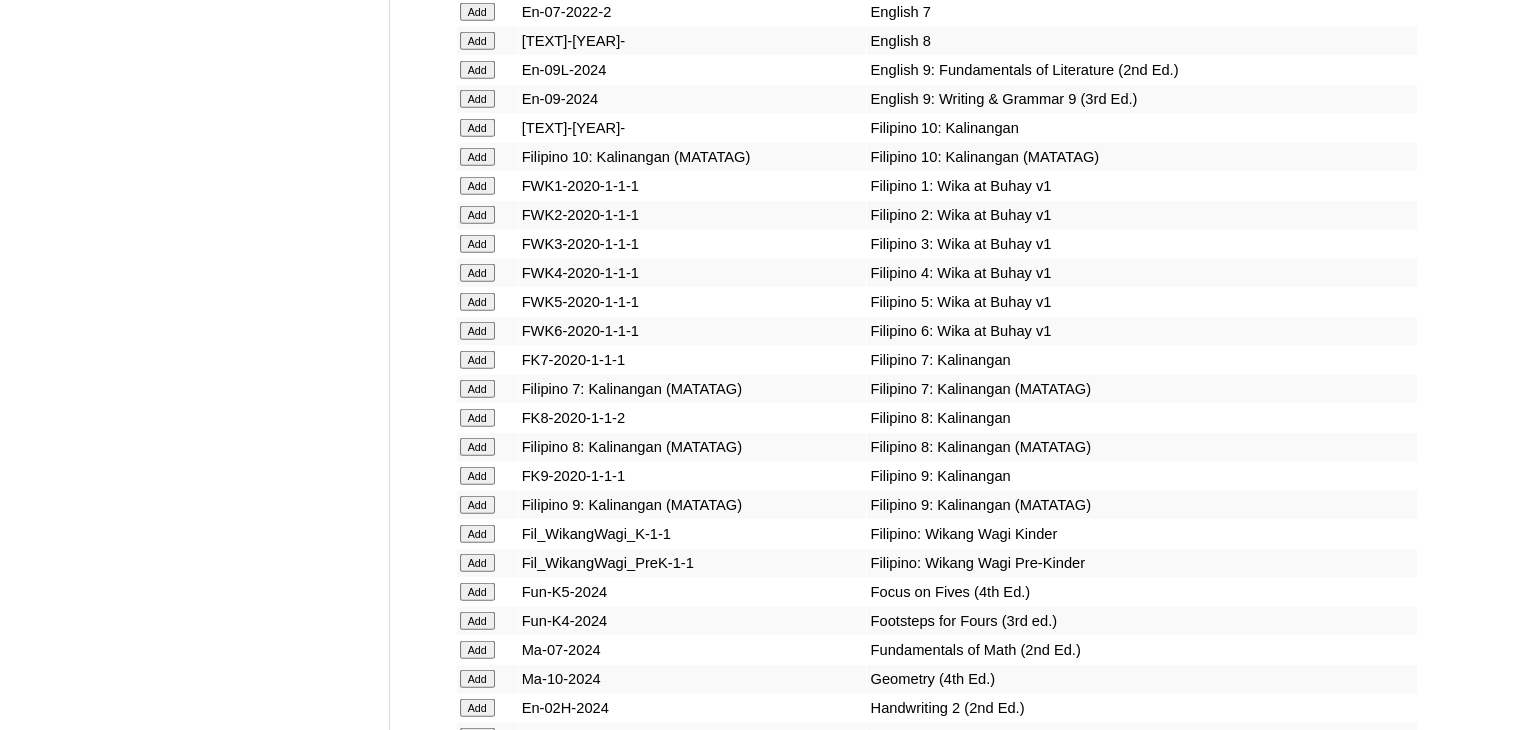 click on "Add" at bounding box center (477, -5124) 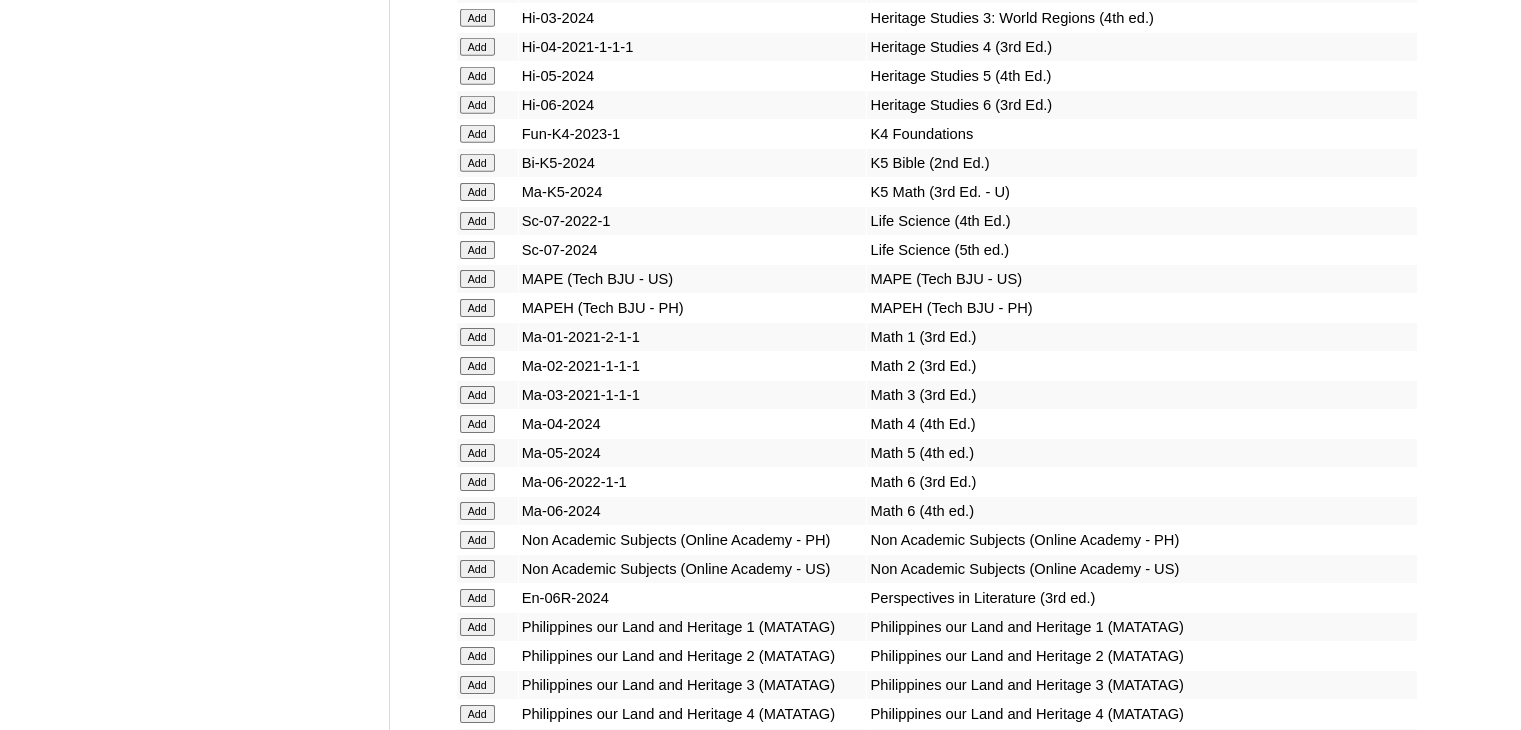 scroll, scrollTop: 6500, scrollLeft: 0, axis: vertical 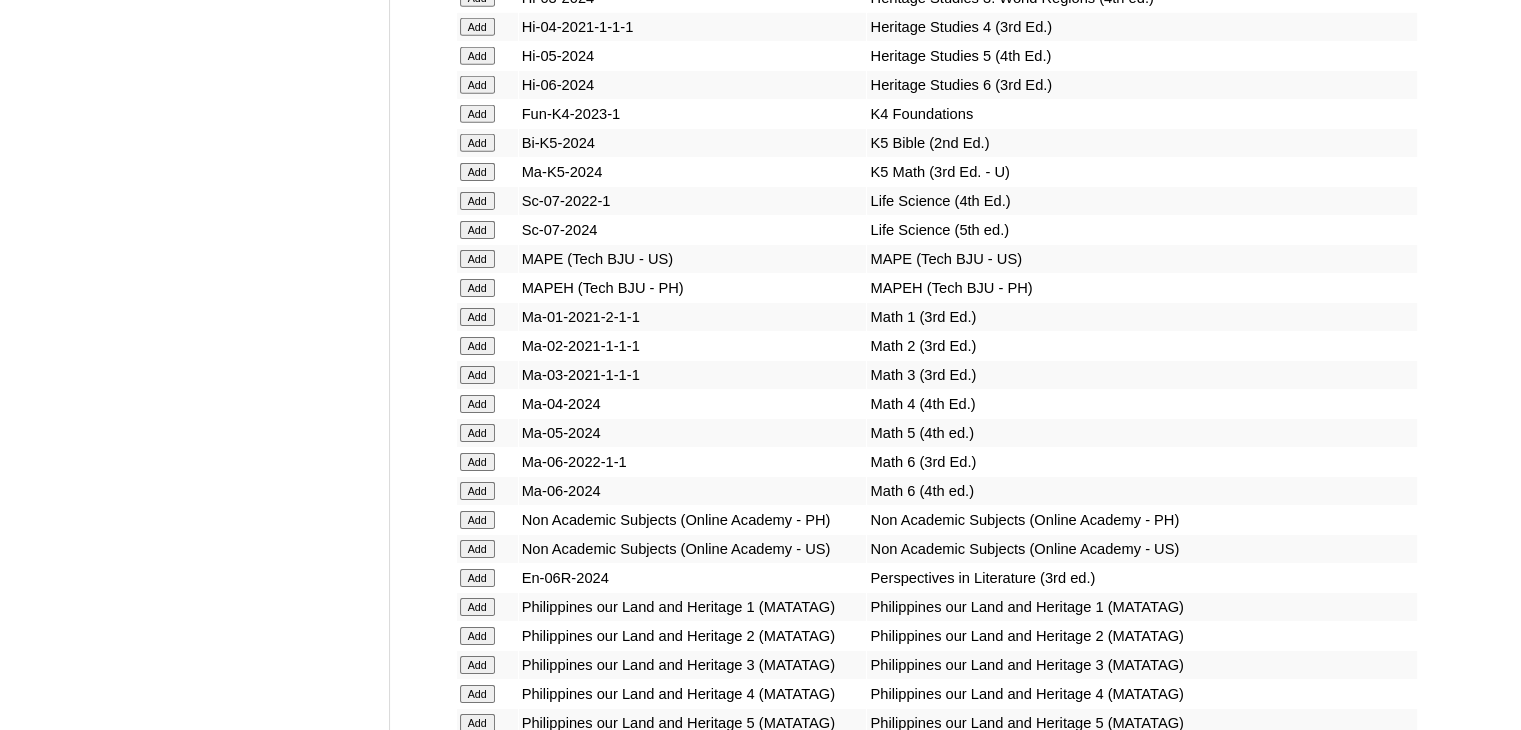 click on "Add" at bounding box center (477, -6124) 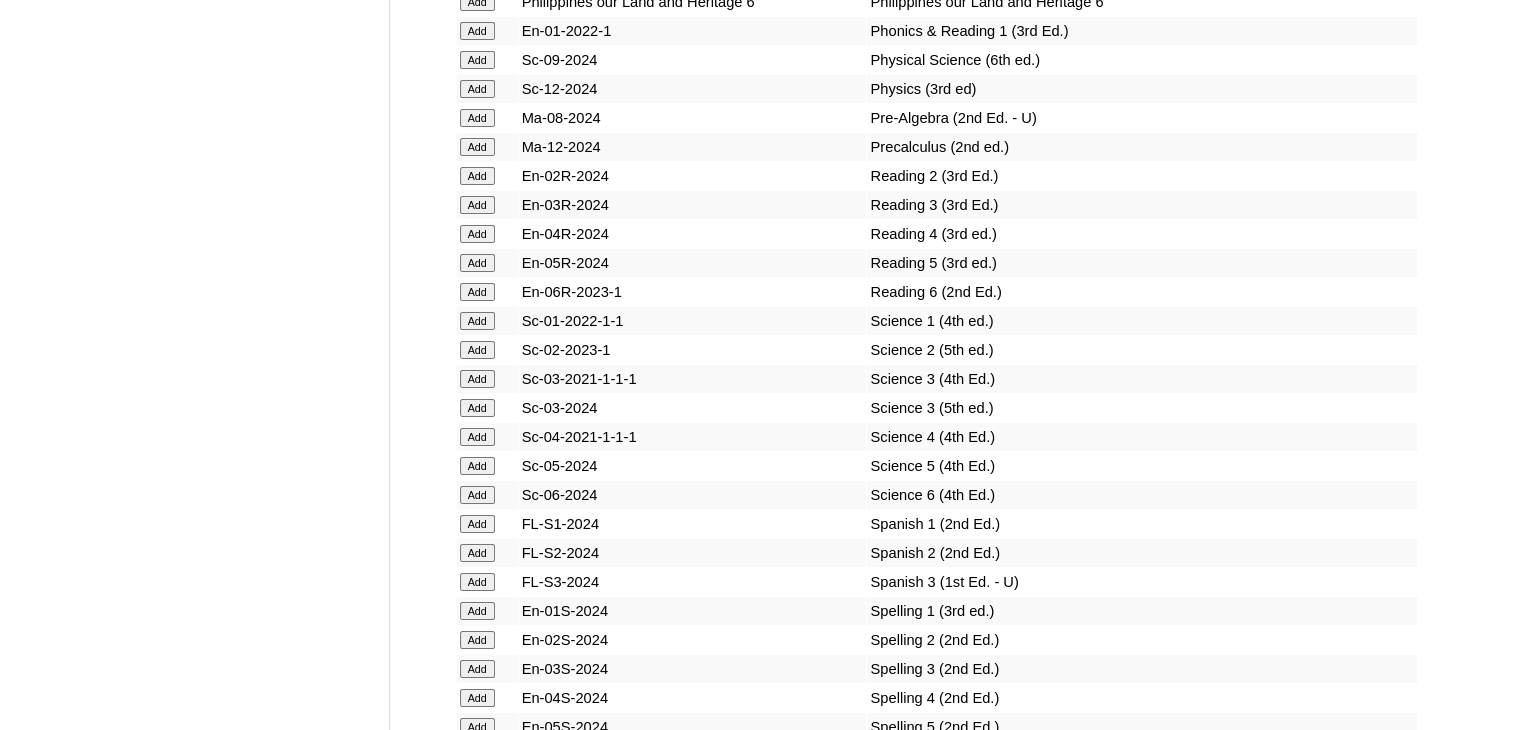 scroll, scrollTop: 7300, scrollLeft: 0, axis: vertical 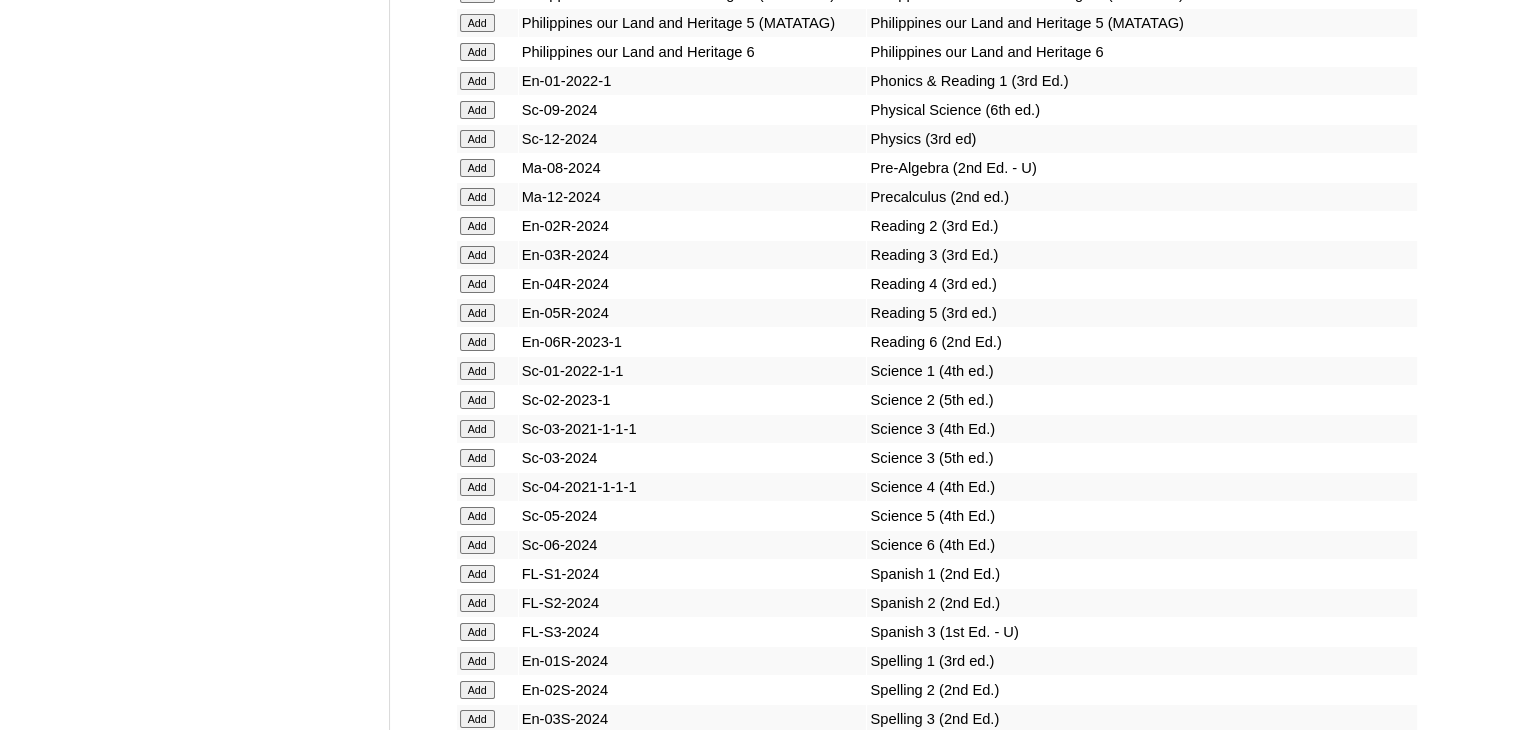 click on "Add" at bounding box center [477, -6824] 